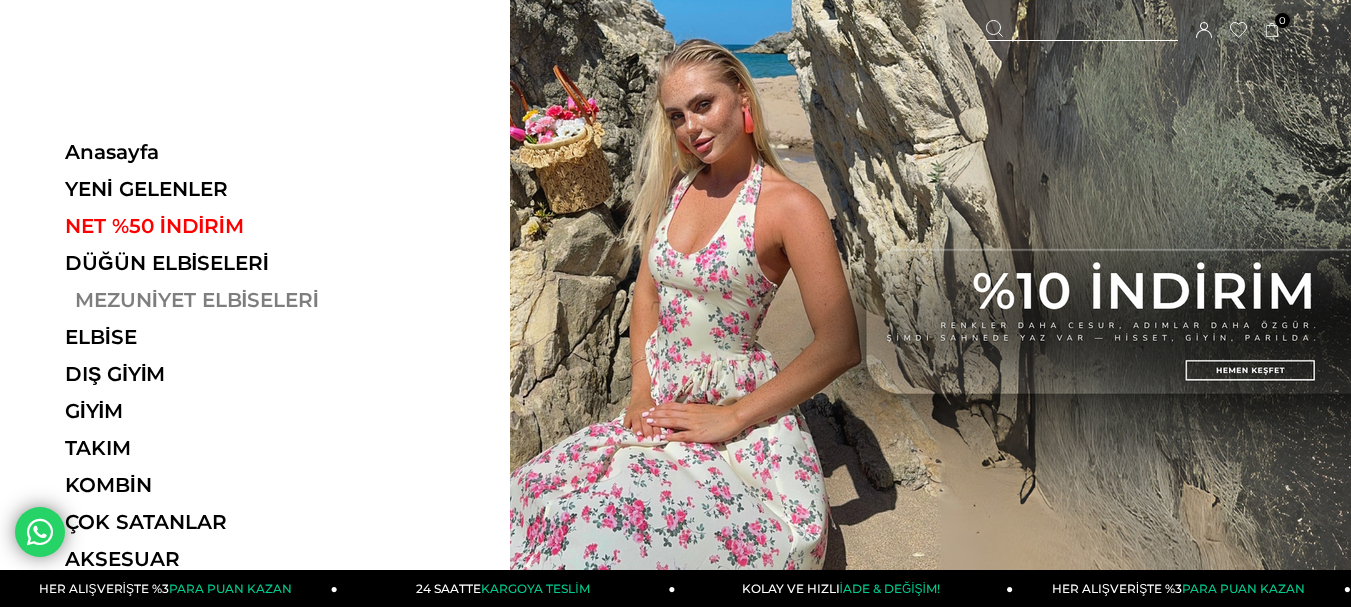 scroll, scrollTop: 0, scrollLeft: 0, axis: both 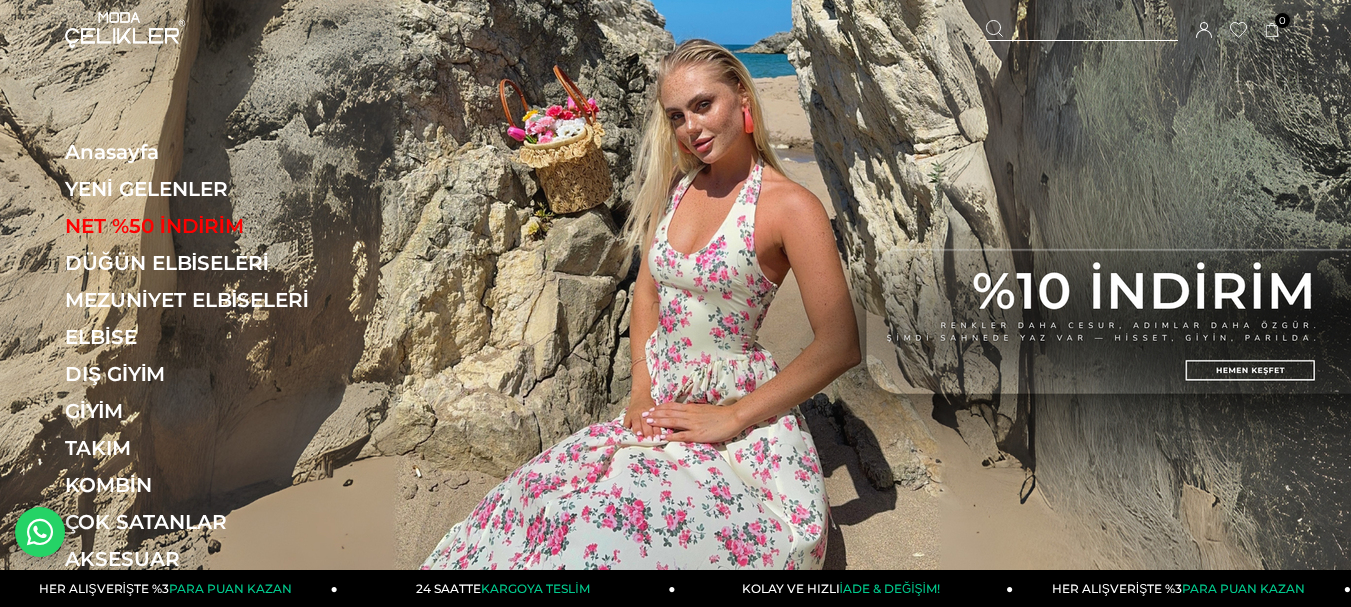 click at bounding box center (1082, 30) 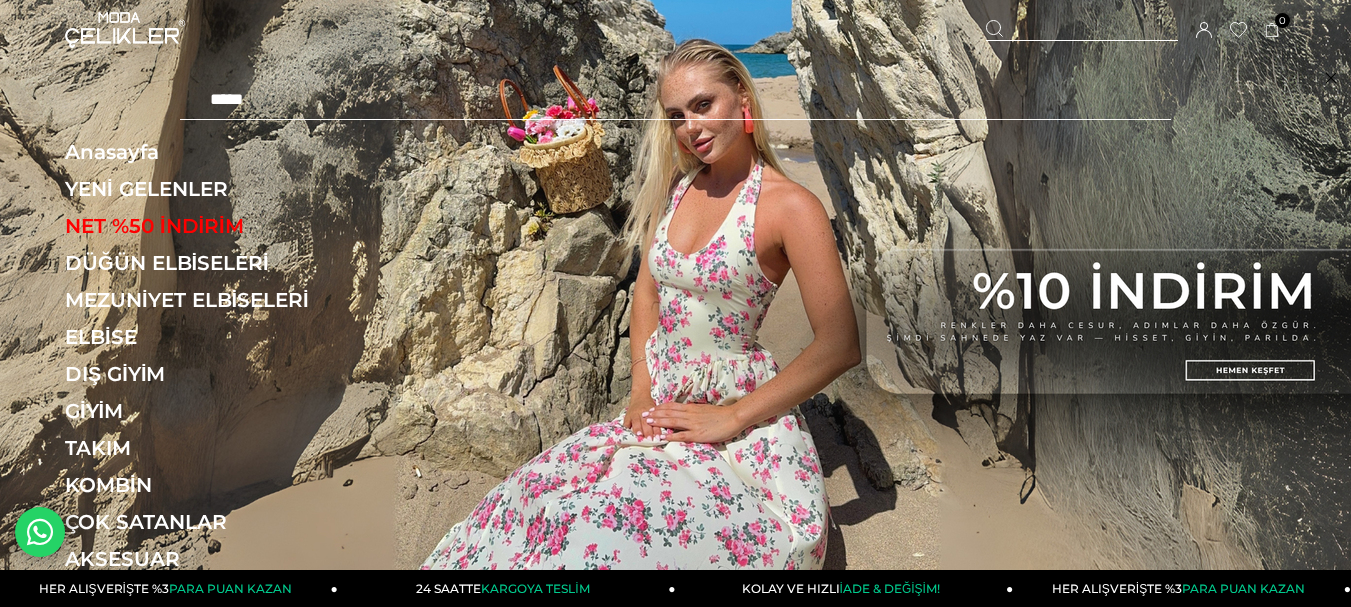 click at bounding box center [675, 100] 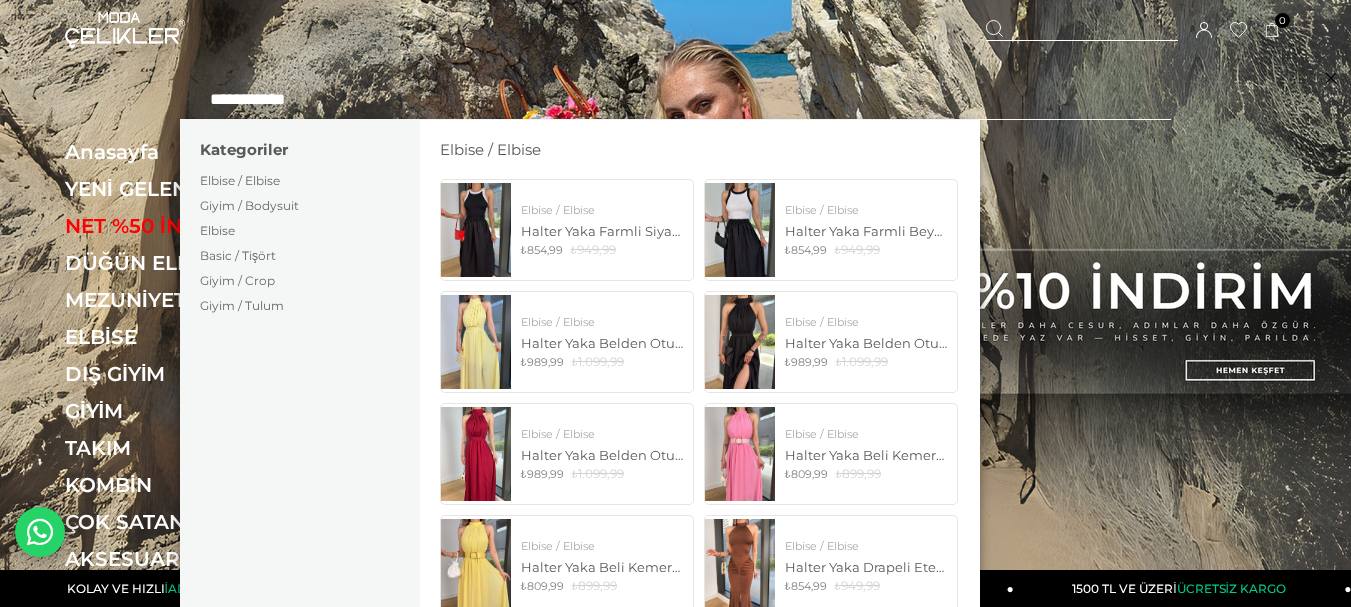 type on "**********" 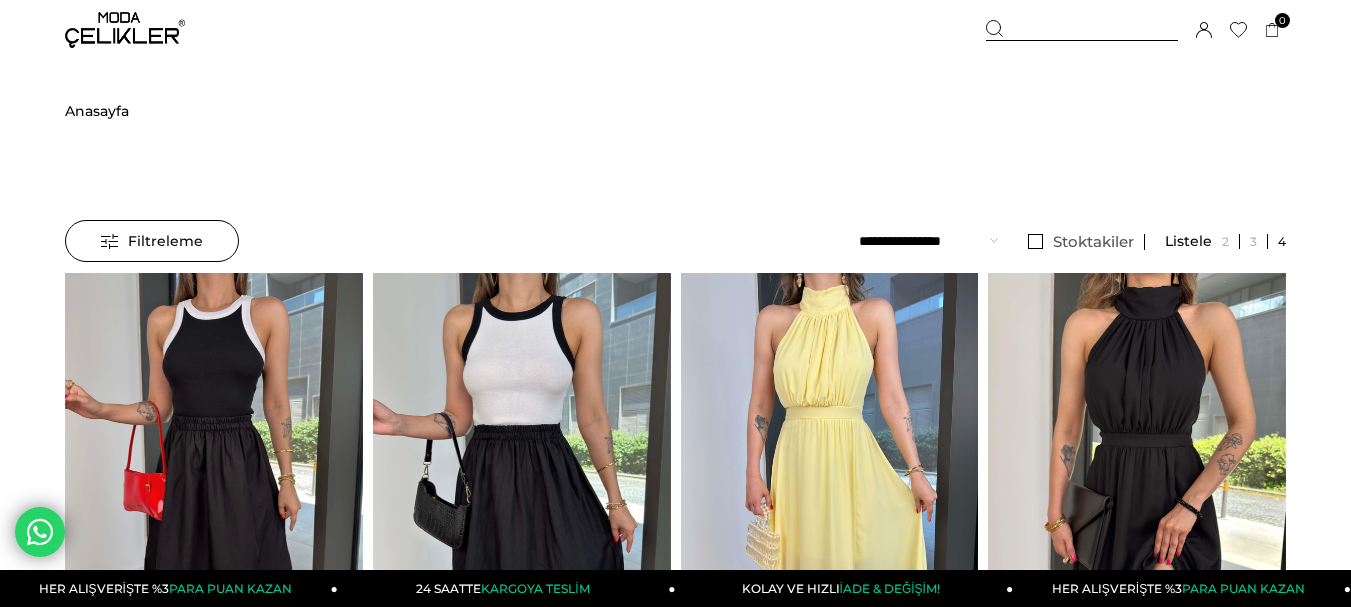 scroll, scrollTop: 13, scrollLeft: 0, axis: vertical 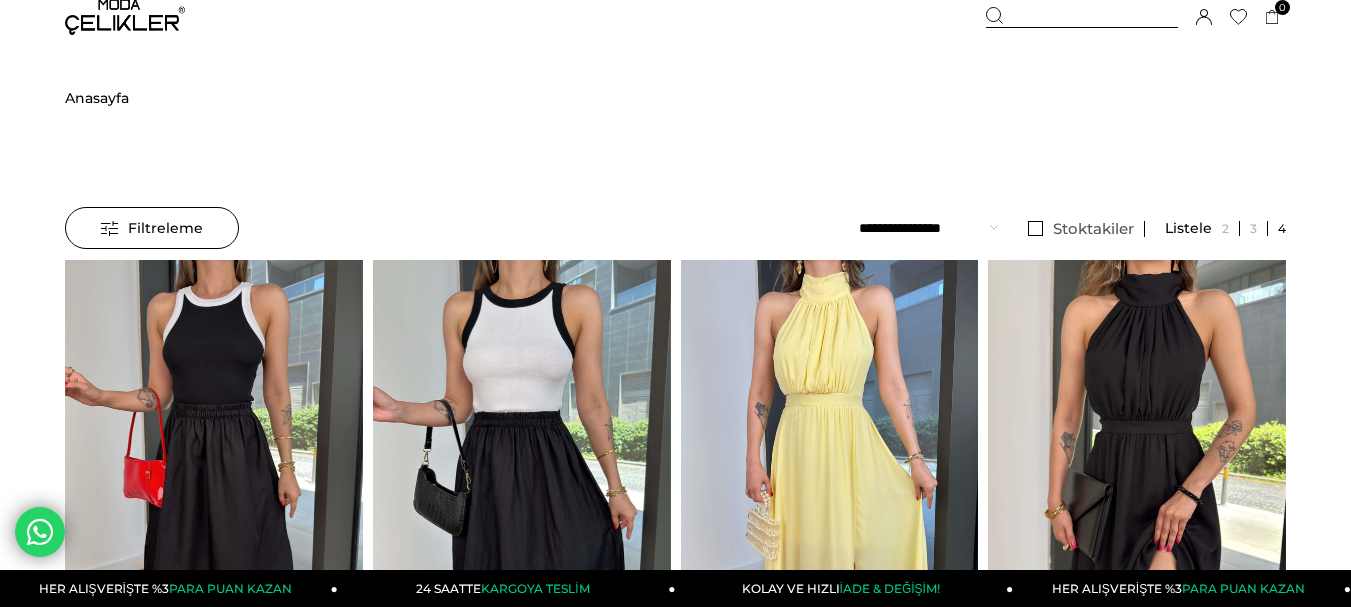 click at bounding box center [830, 458] 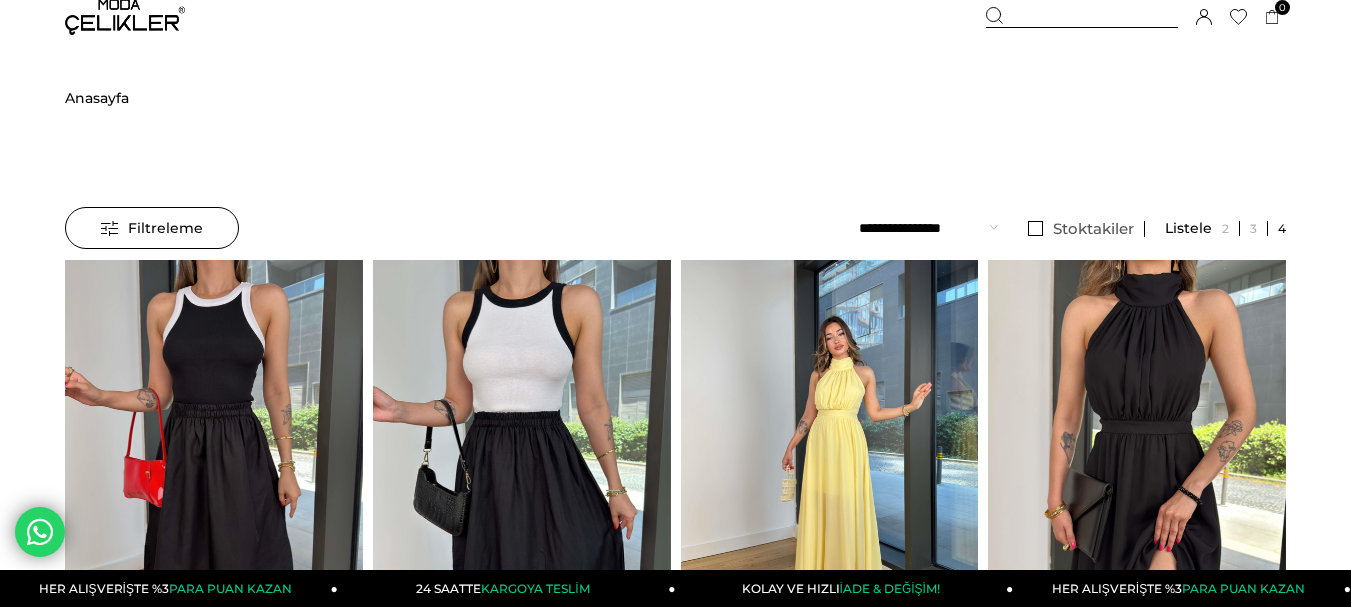 scroll, scrollTop: 100, scrollLeft: 0, axis: vertical 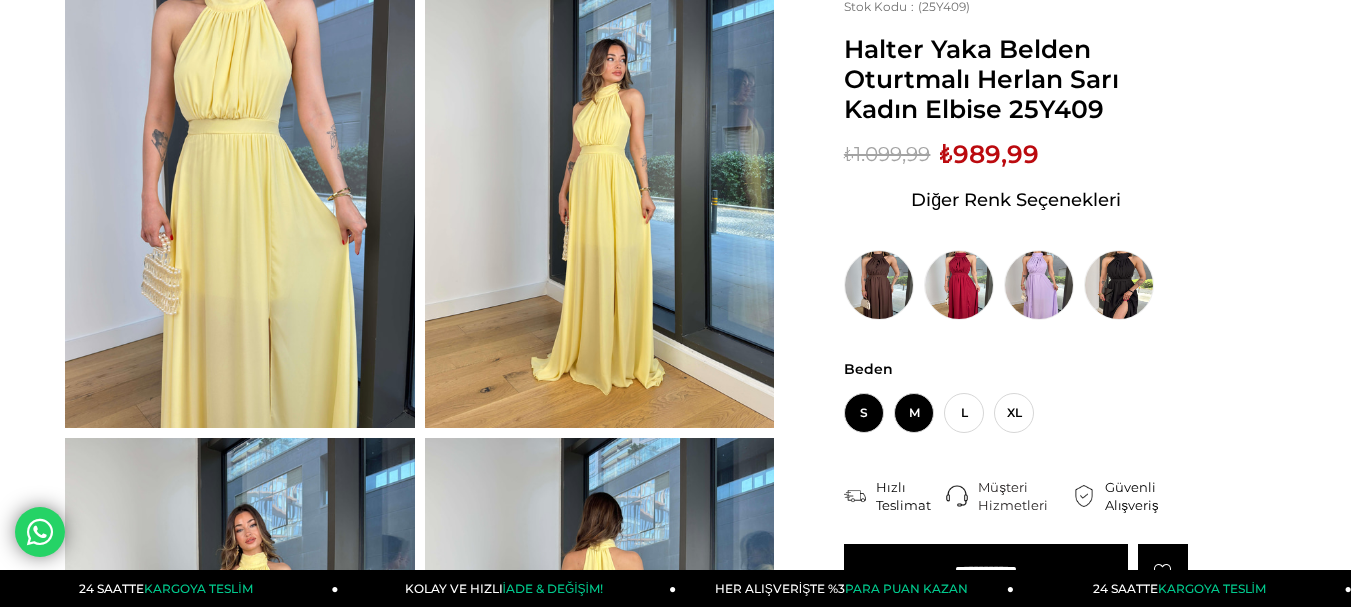 click on "M" at bounding box center [914, 413] 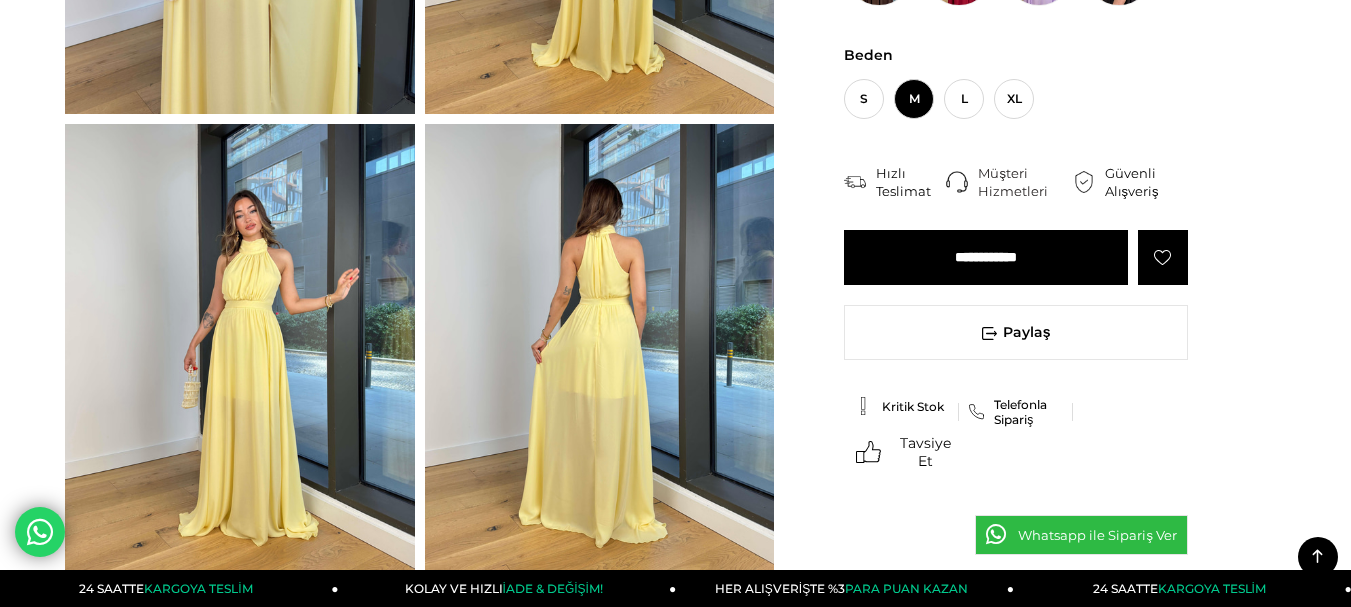 scroll, scrollTop: 500, scrollLeft: 0, axis: vertical 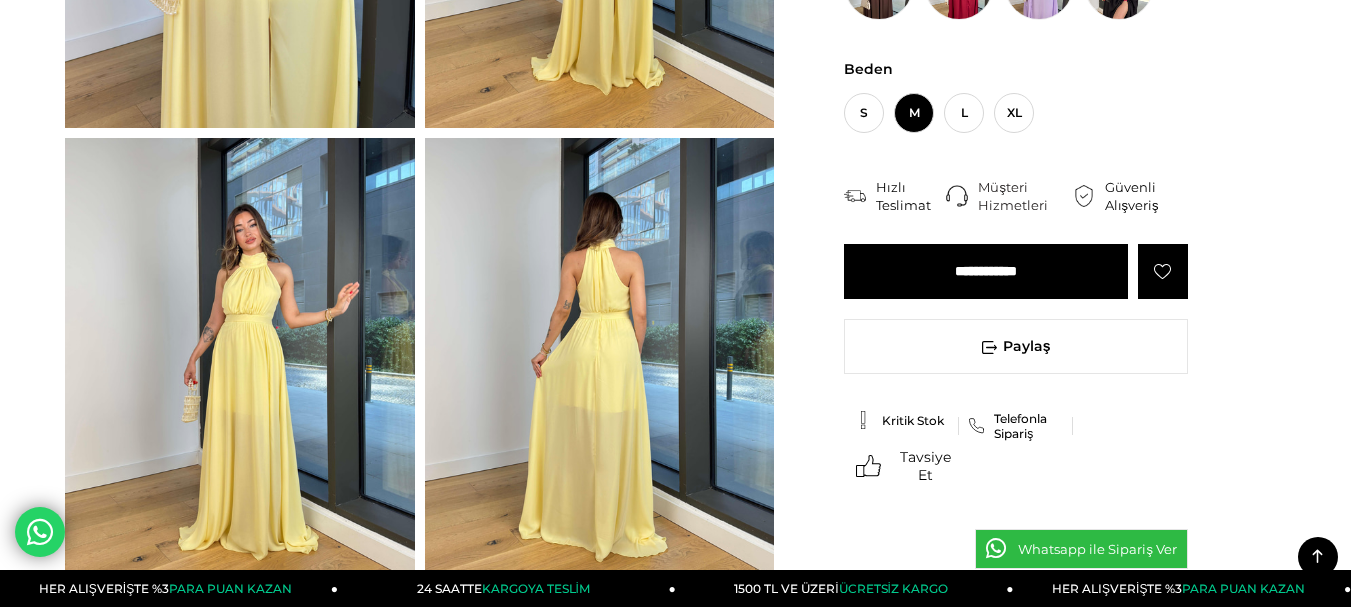 drag, startPoint x: 732, startPoint y: 303, endPoint x: 1286, endPoint y: 240, distance: 557.5706 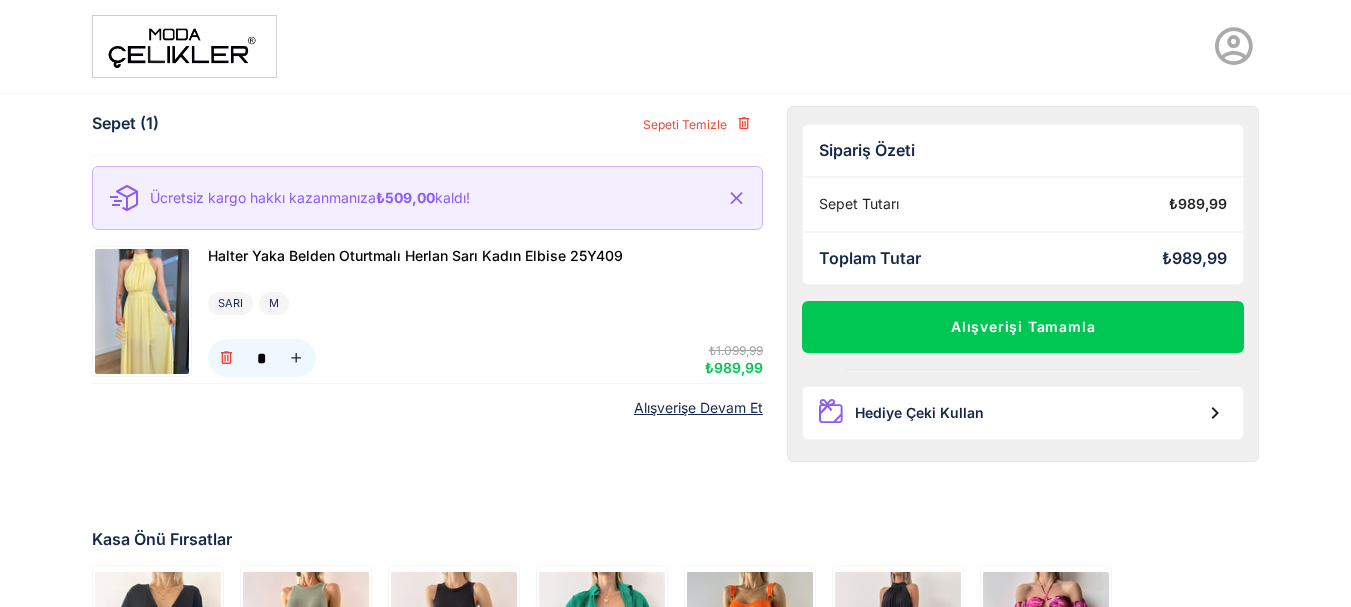 scroll, scrollTop: 0, scrollLeft: 0, axis: both 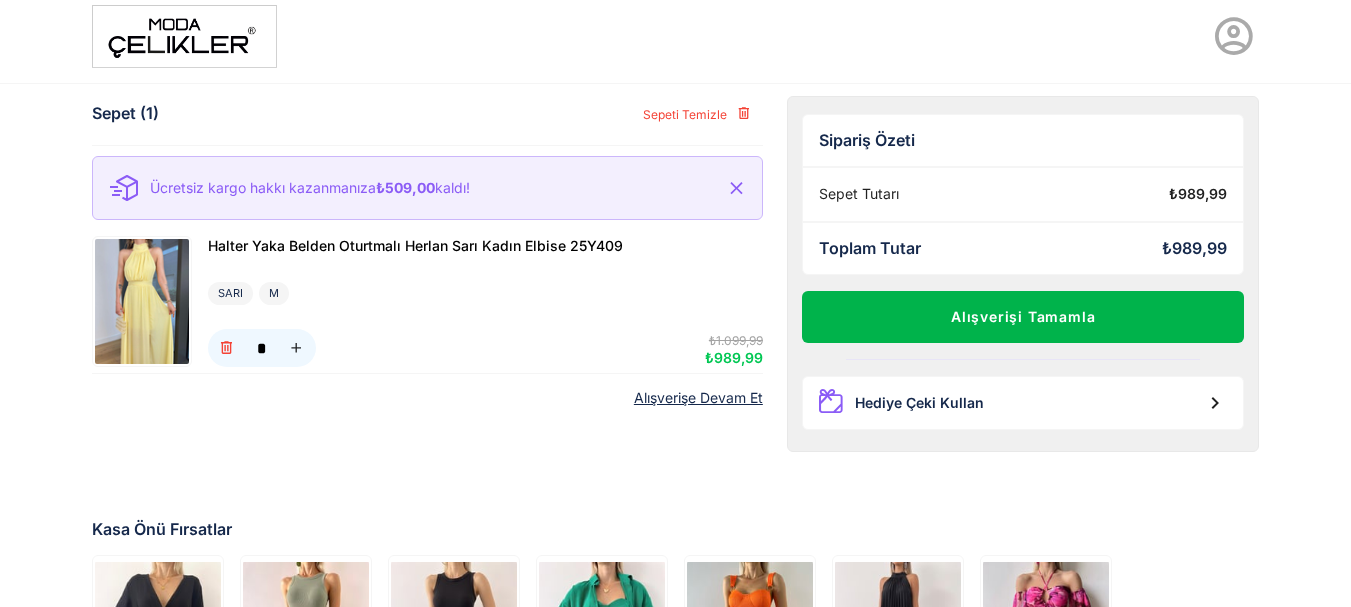 click on "Alışverişi Tamamla" at bounding box center [1023, 317] 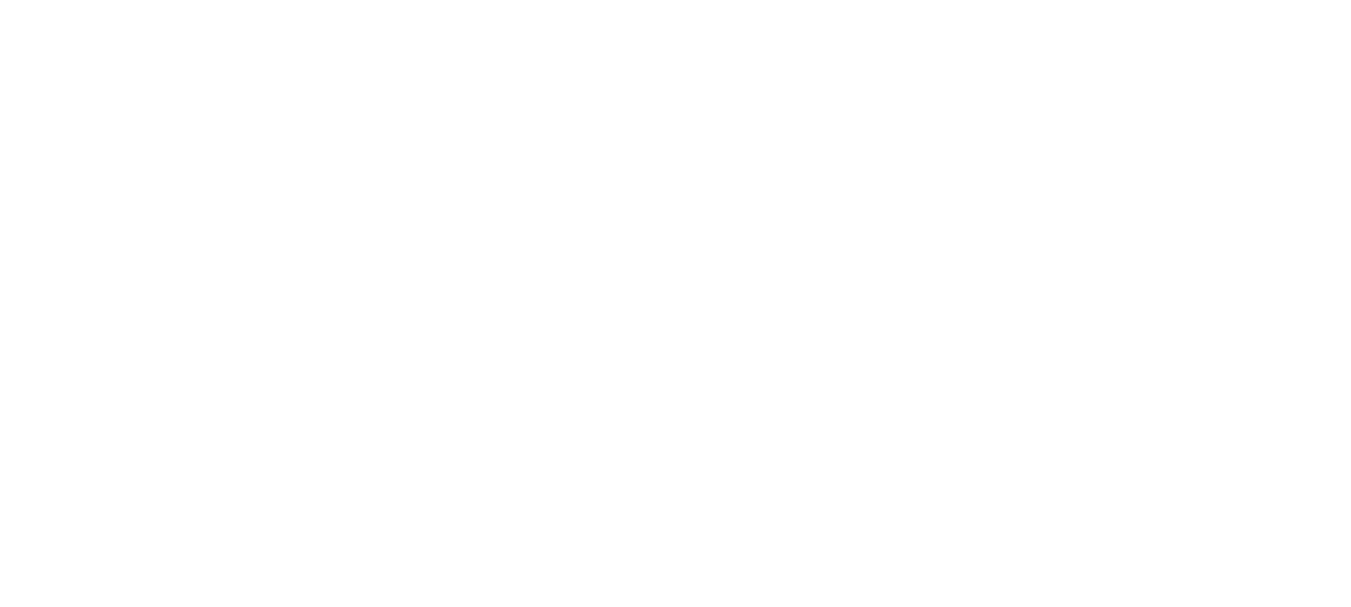 scroll, scrollTop: 0, scrollLeft: 0, axis: both 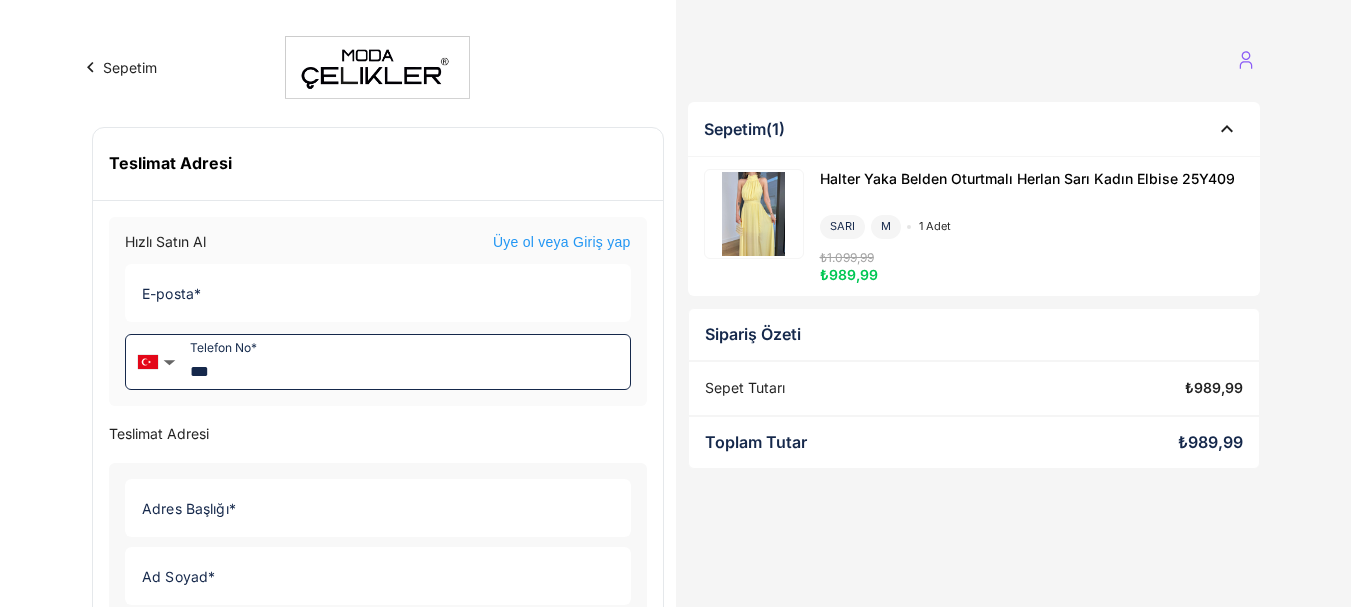 click on "***" at bounding box center (406, 362) 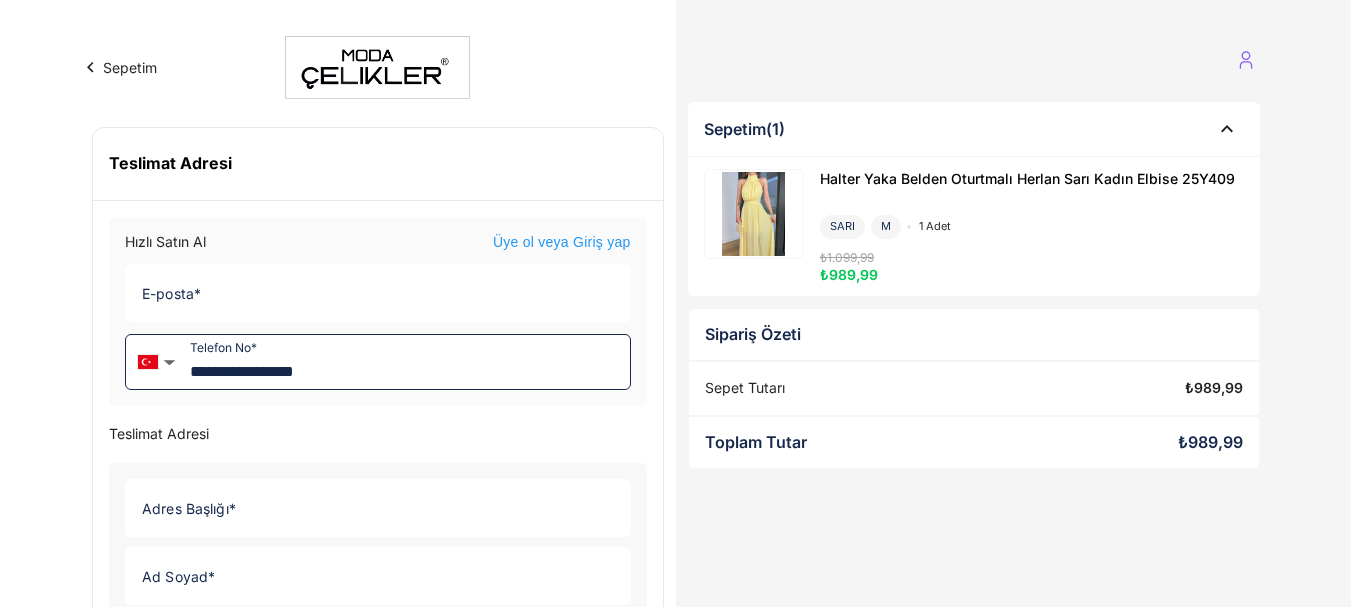 type on "**********" 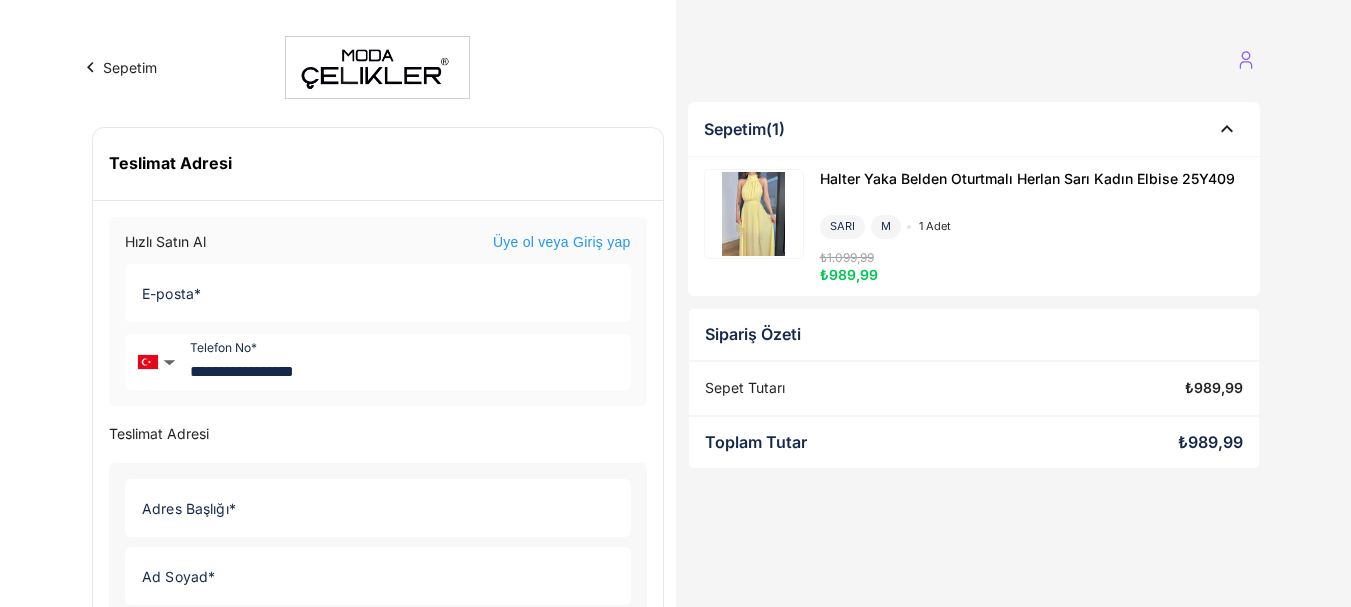 click on "Teslimat Adresi Adres Başlığı * Adres Başlığı * Ad Soyad * Ad Soyad * Ülke Seçin * Ülke Seçin * Türkiye İl Seçiniz * İl Seçiniz * İlçe Seçiniz * İlçe Seçiniz * Adres * Adres * Posta Kodu Posta Kodu Fatura Tipi Bireysel Kurumsal Paylaştığım bilgilerin ve  Kişisel verilerimin korunmasını  kabul ediyorum. Oluştur" at bounding box center [378, 716] 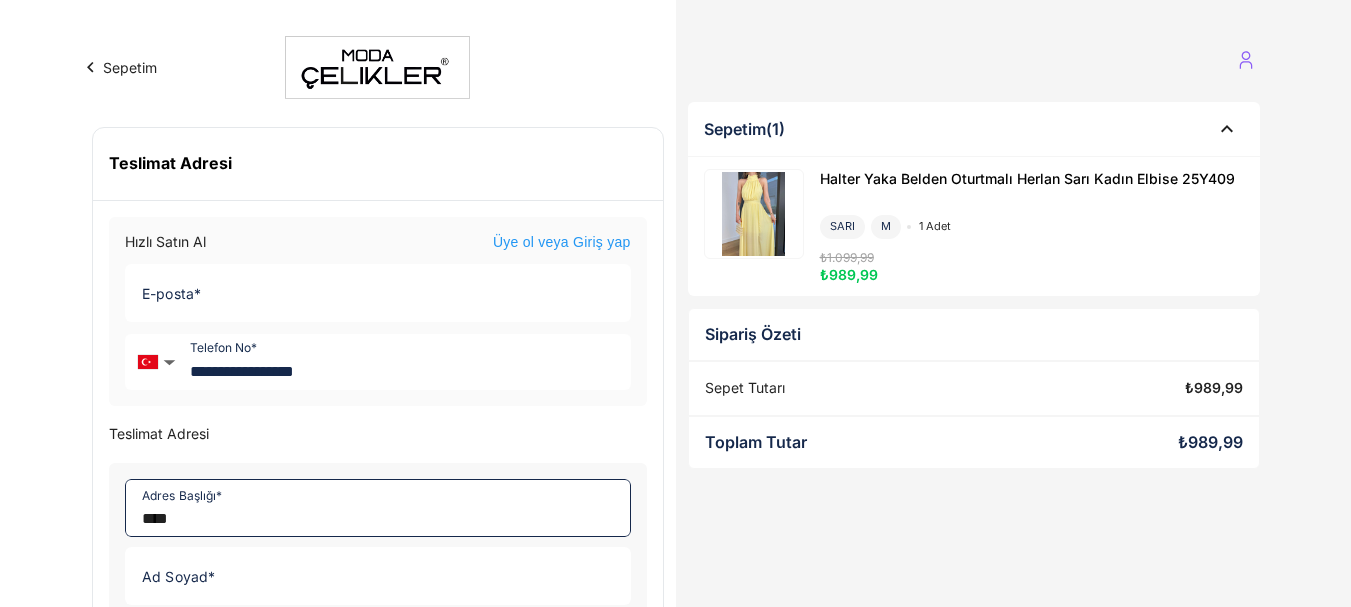 type on "****" 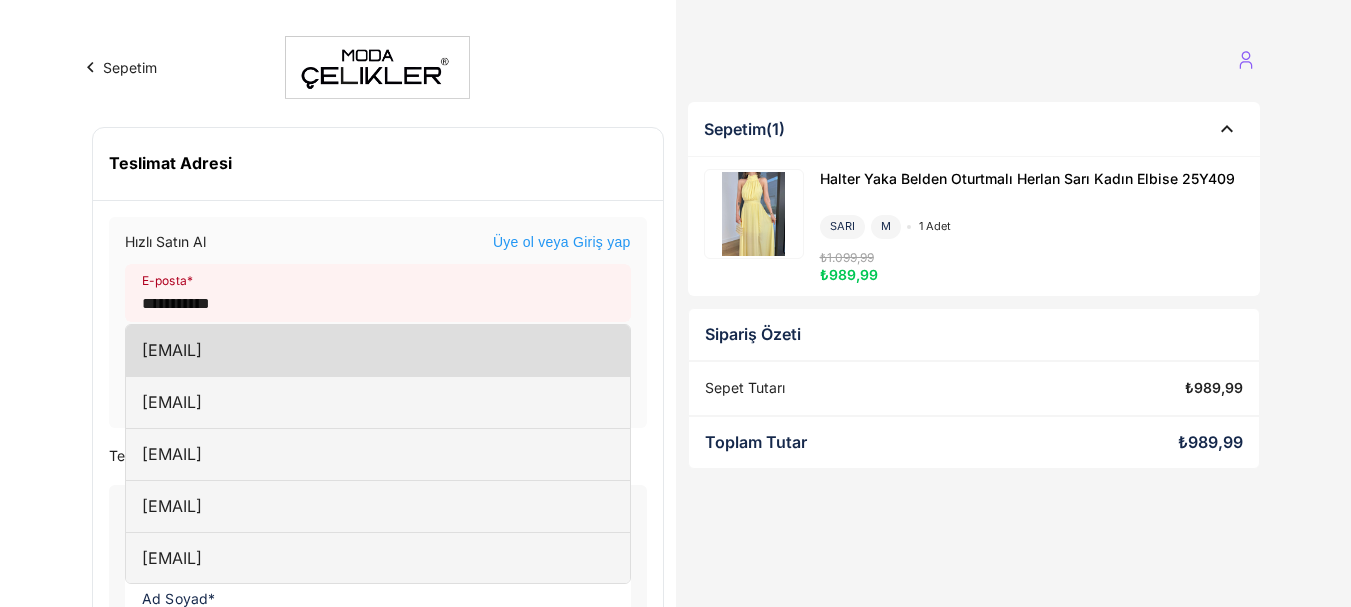 click on "[EMAIL]" 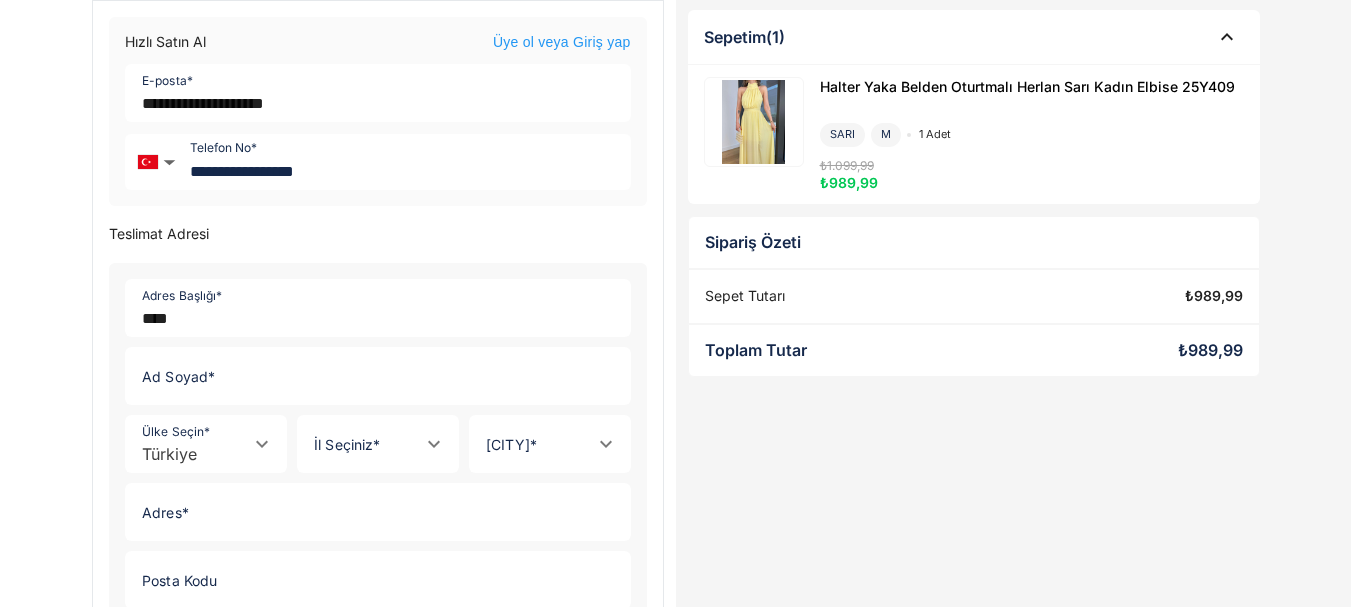 scroll, scrollTop: 300, scrollLeft: 0, axis: vertical 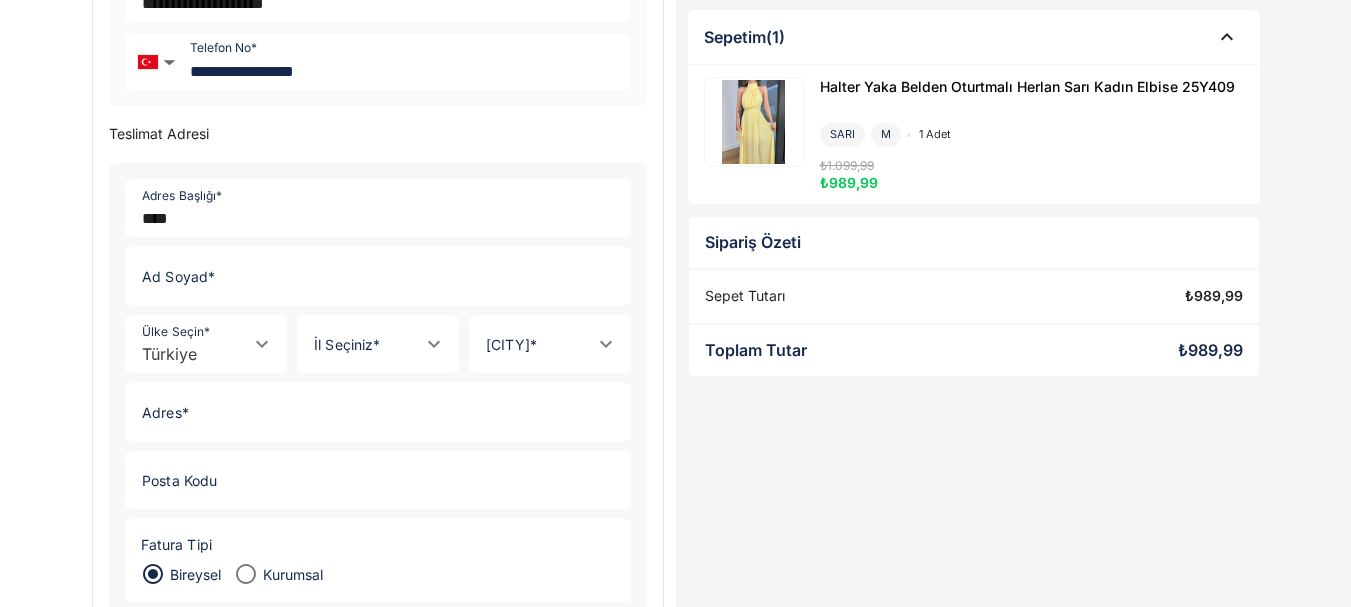 click on "Ad Soyad *" 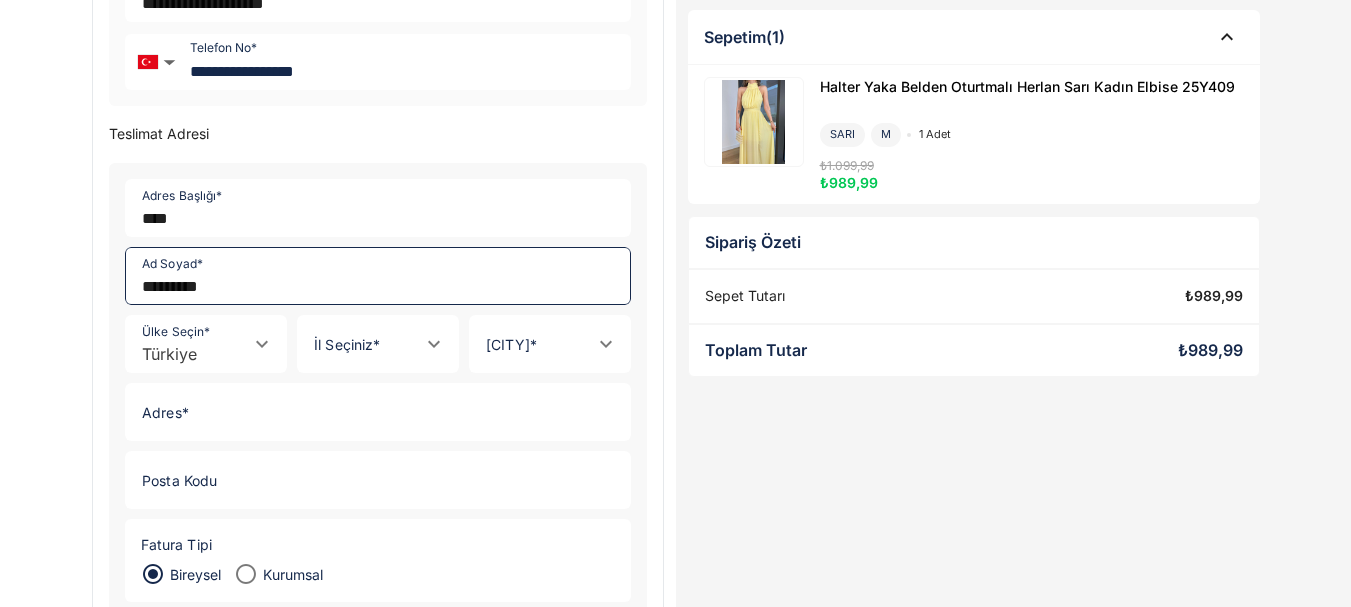 type on "*********" 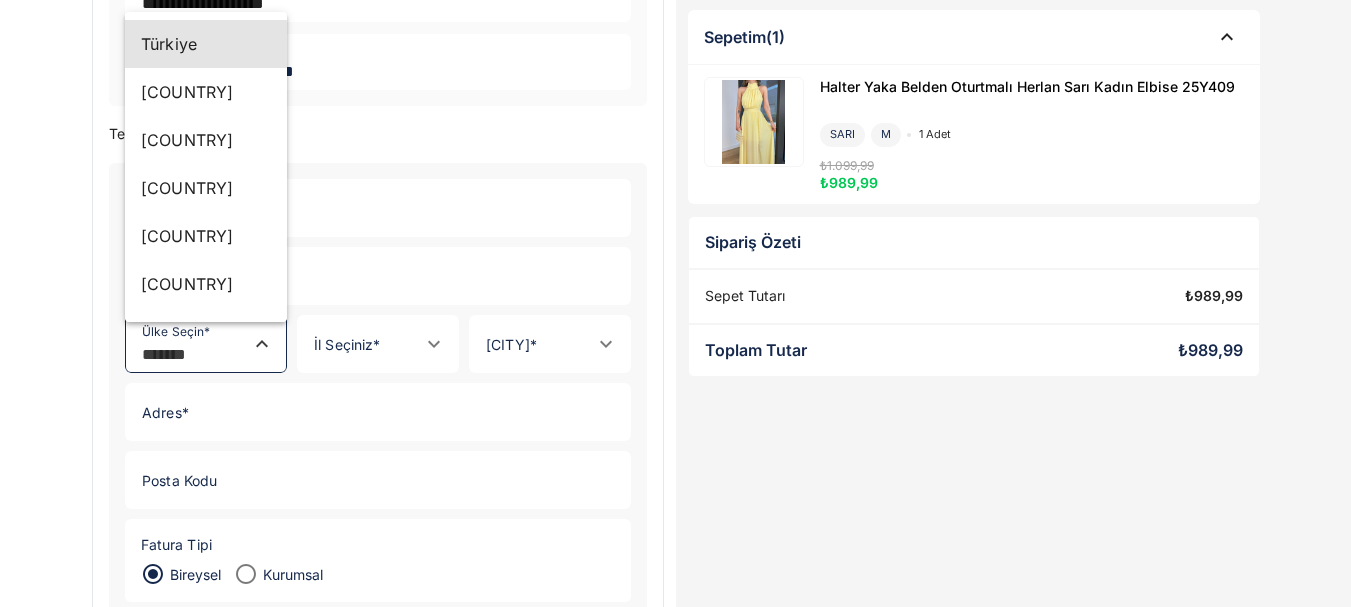 click 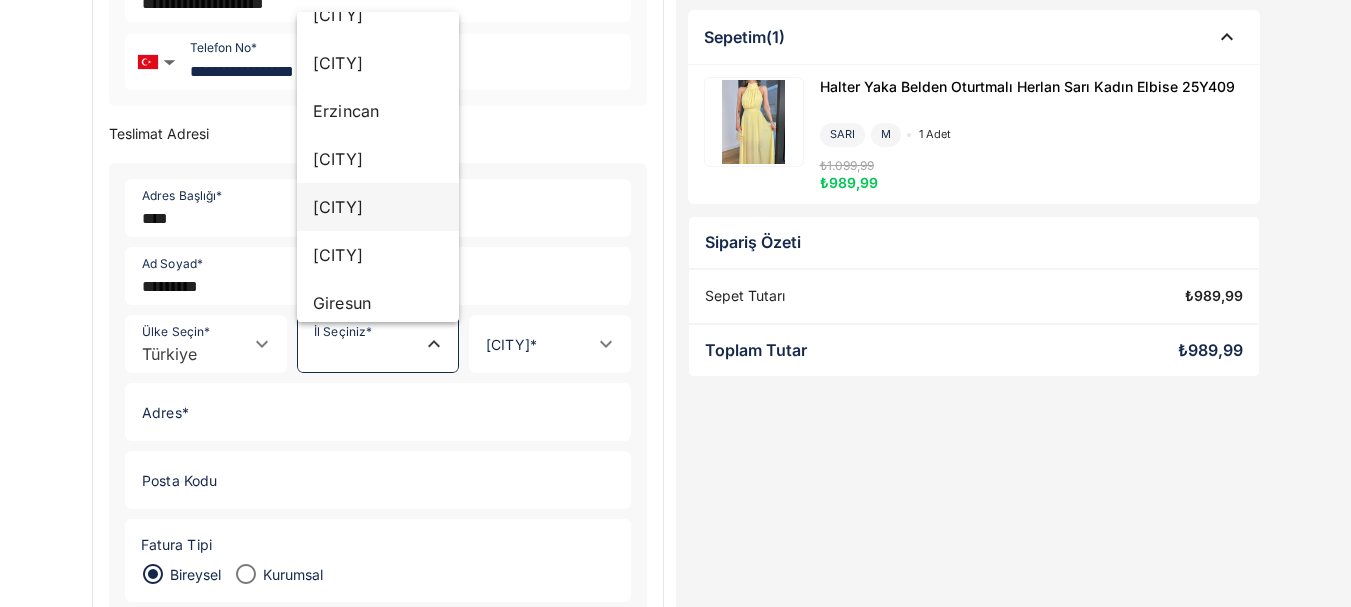 scroll, scrollTop: 1600, scrollLeft: 0, axis: vertical 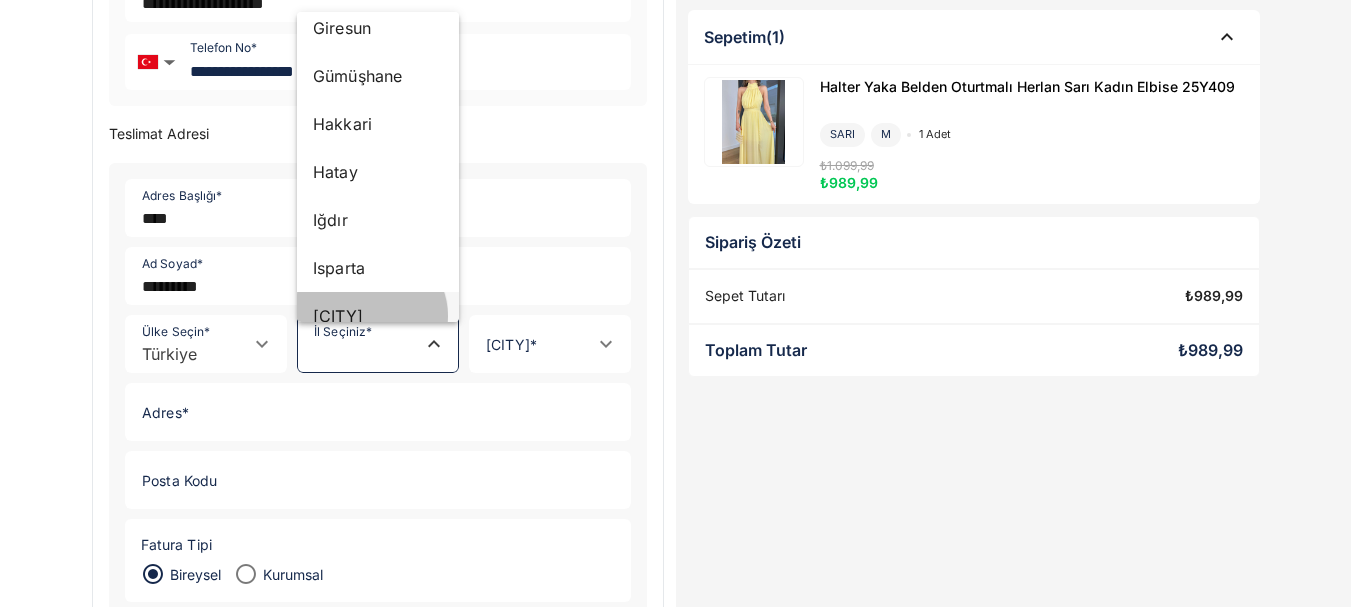 click on "[CITY]" 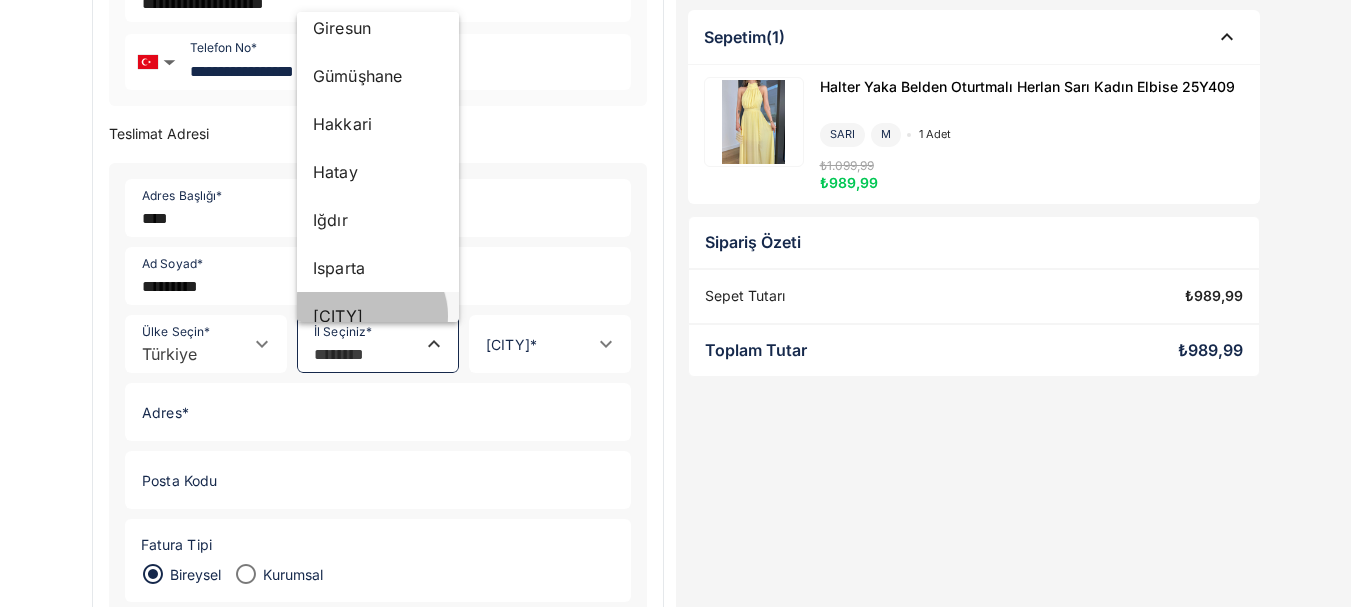 scroll, scrollTop: 0, scrollLeft: 0, axis: both 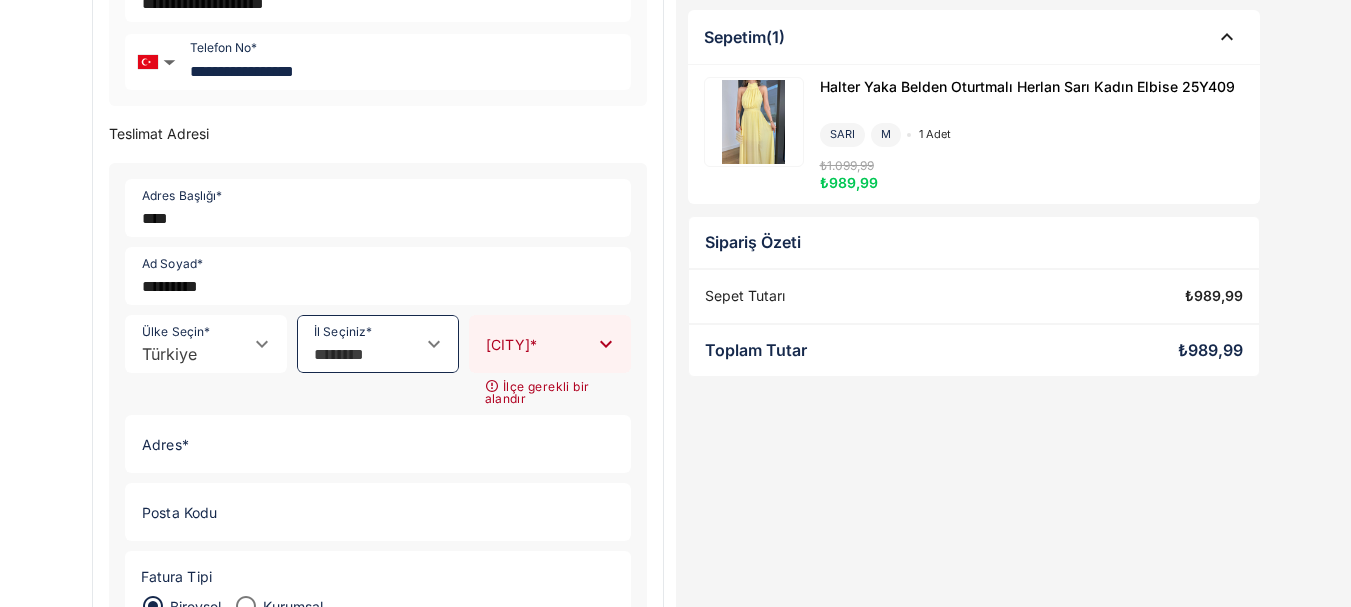 click on "İlçe Seçiniz *" 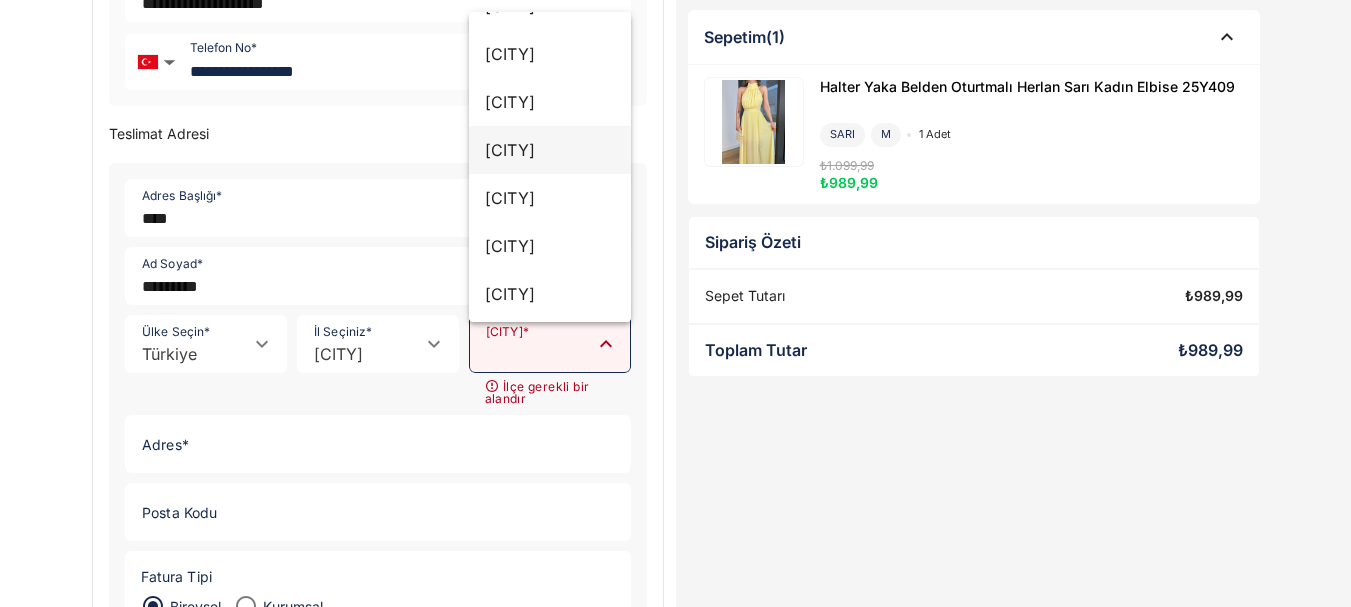 scroll, scrollTop: 1000, scrollLeft: 0, axis: vertical 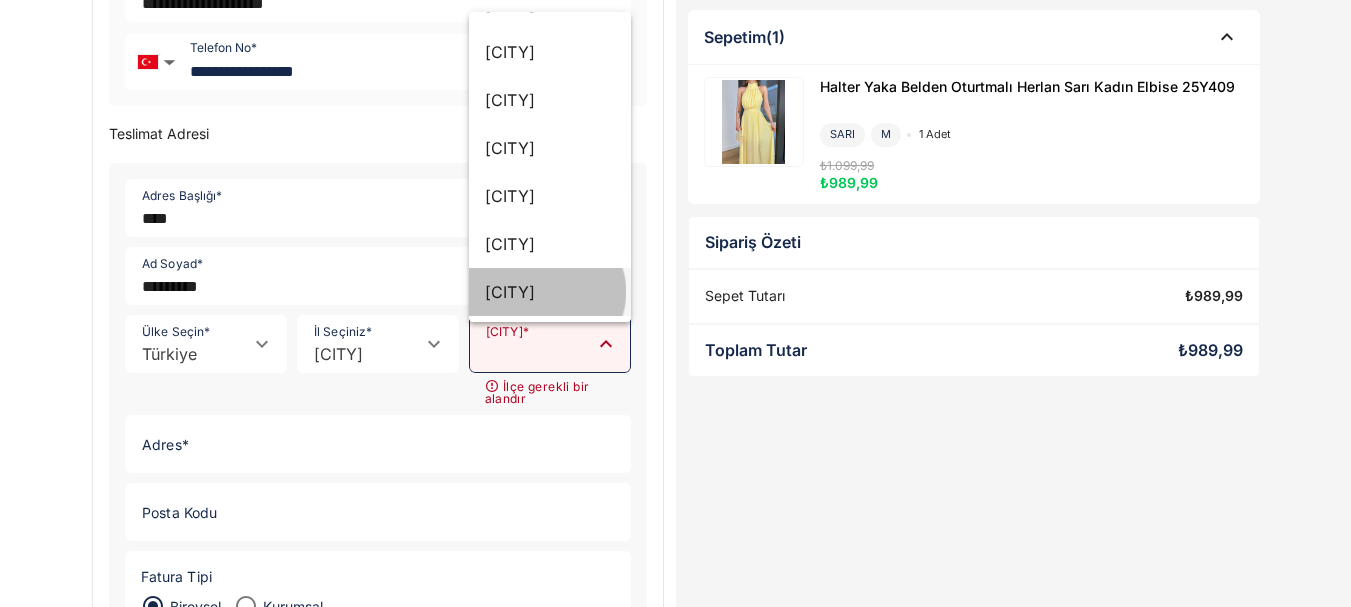 click on "[CITY]" at bounding box center (550, 292) 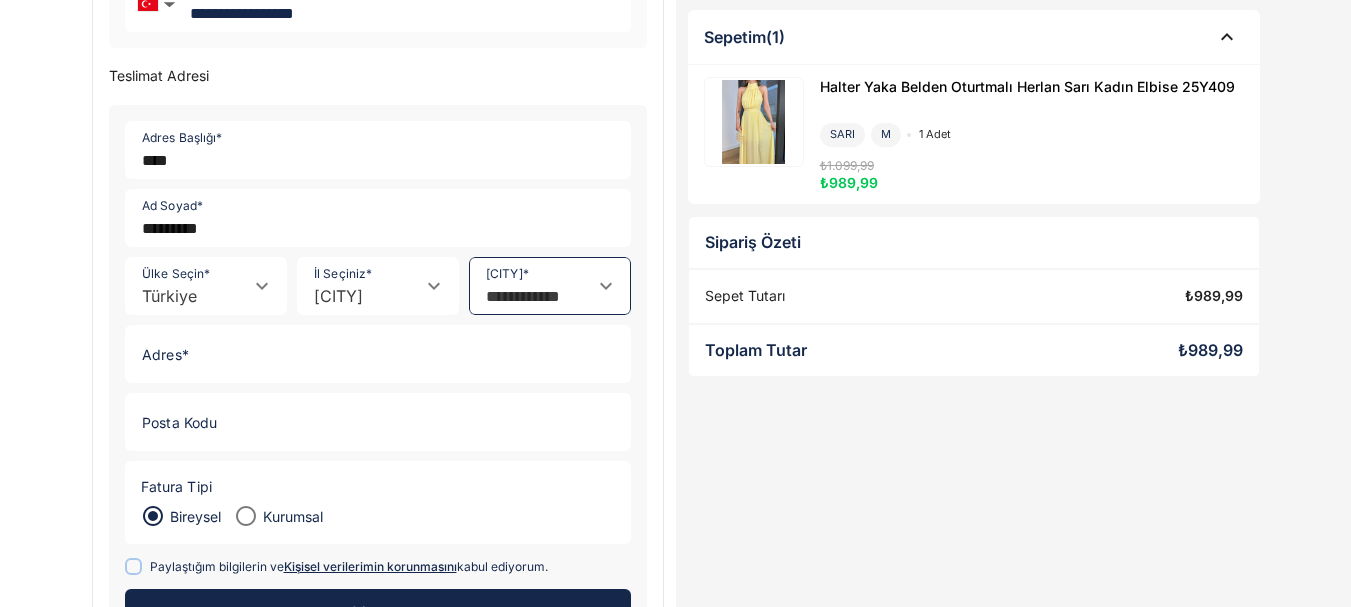 scroll, scrollTop: 400, scrollLeft: 0, axis: vertical 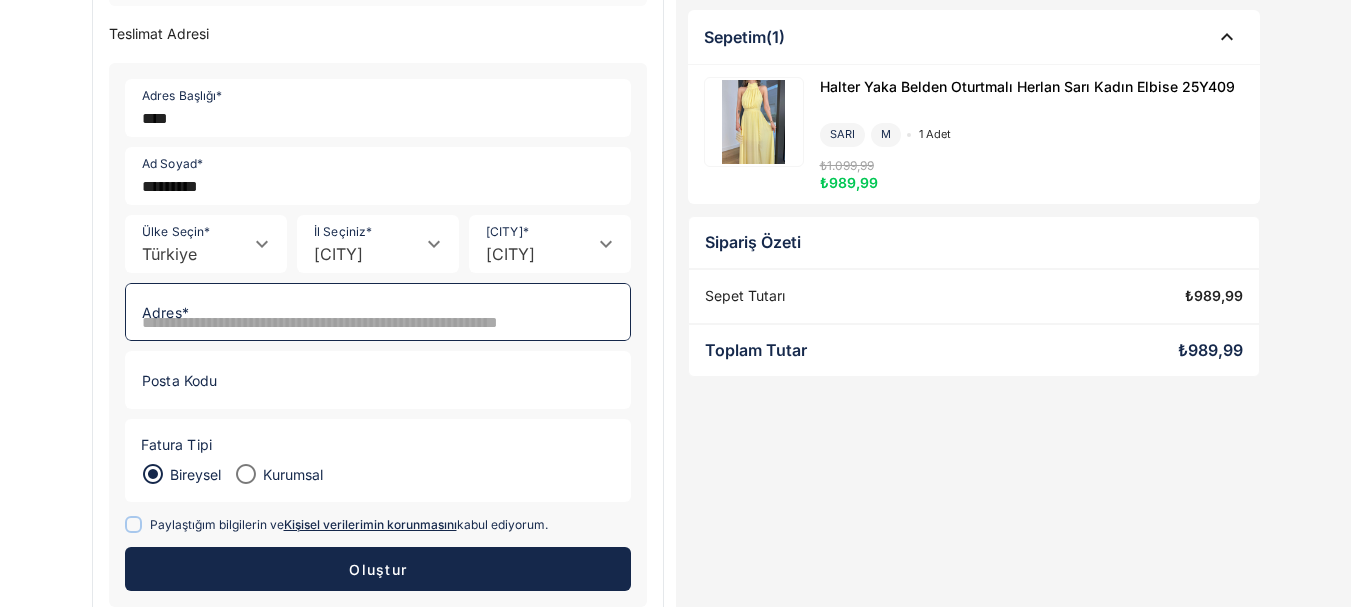 click on "Adres *" 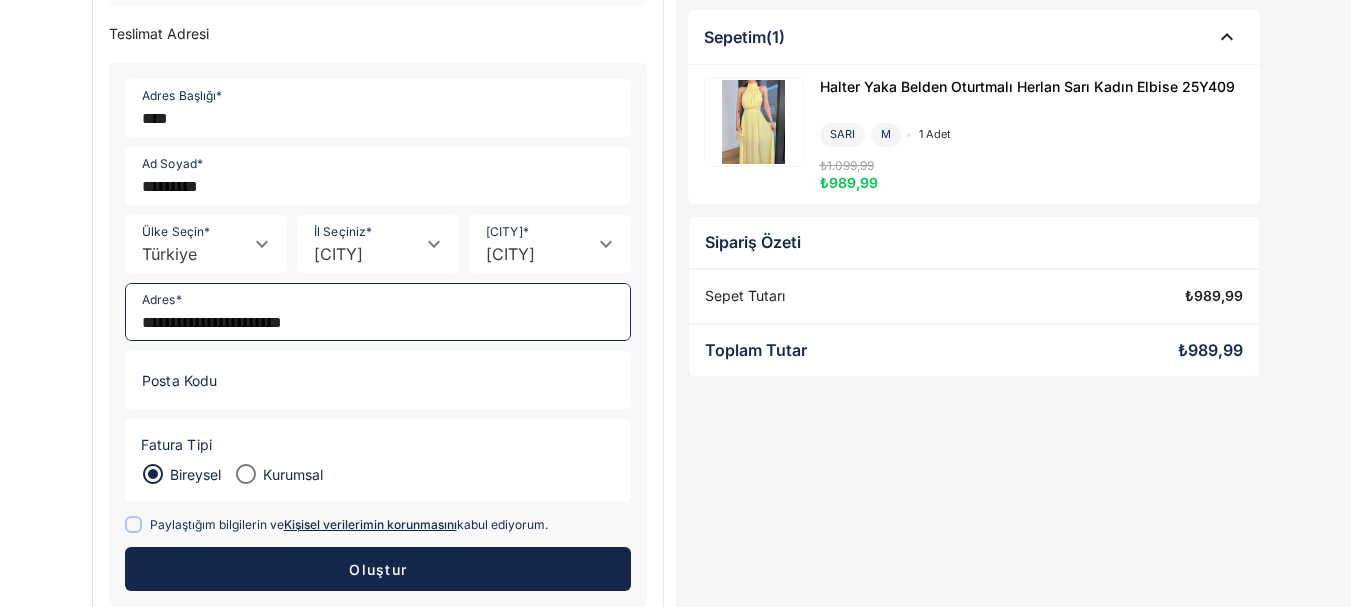 click on "**********" at bounding box center (675, 172) 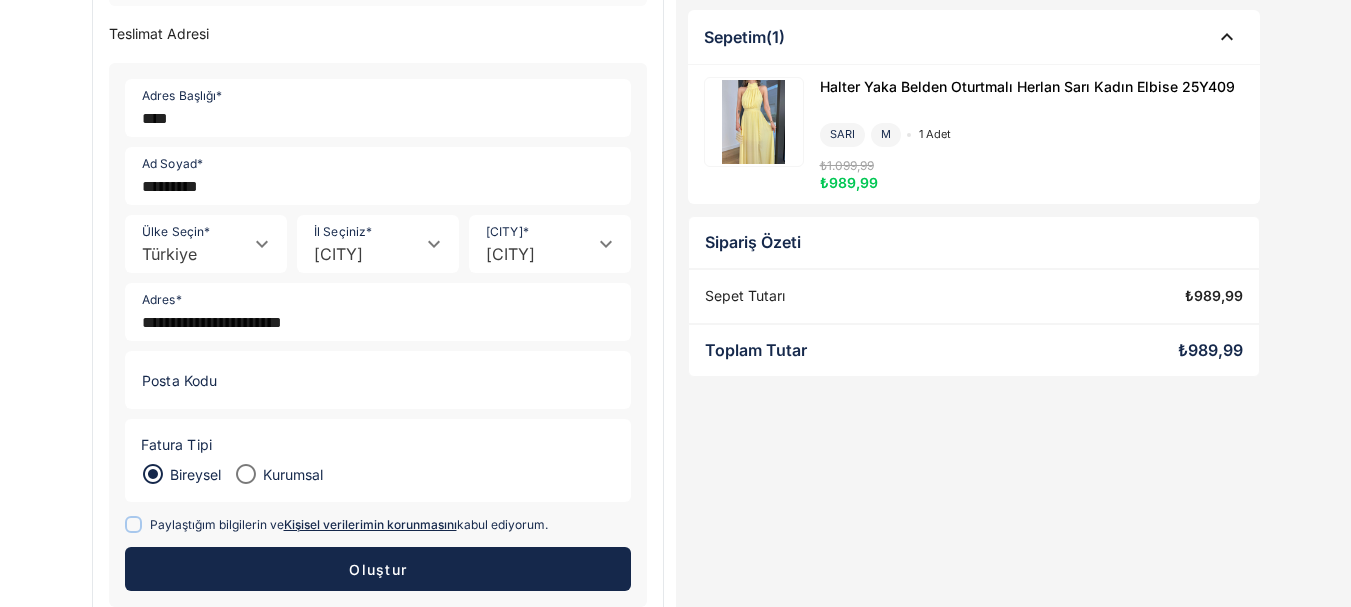 click on "**********" 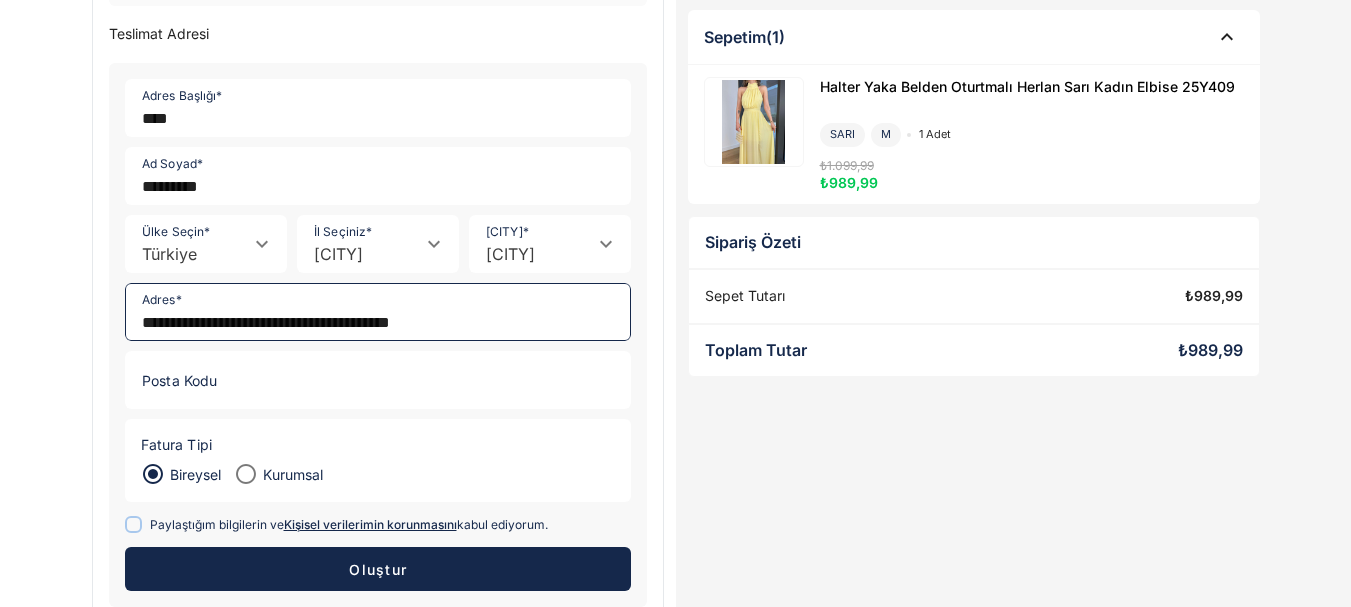 type on "**********" 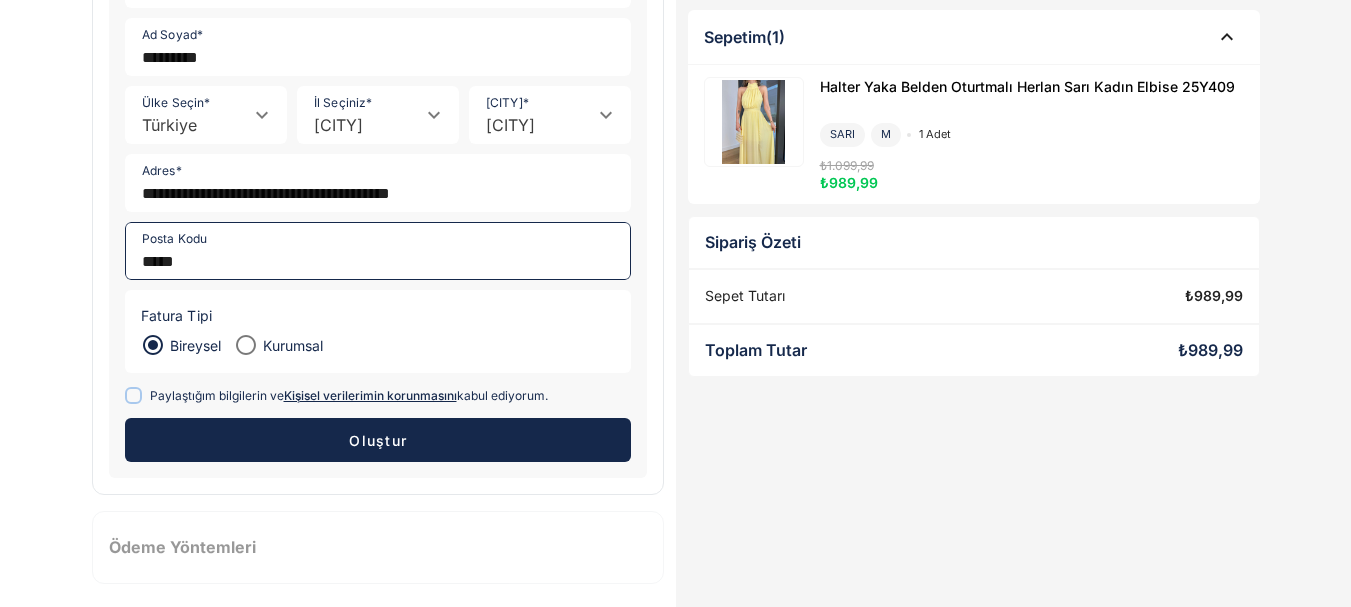 scroll, scrollTop: 538, scrollLeft: 0, axis: vertical 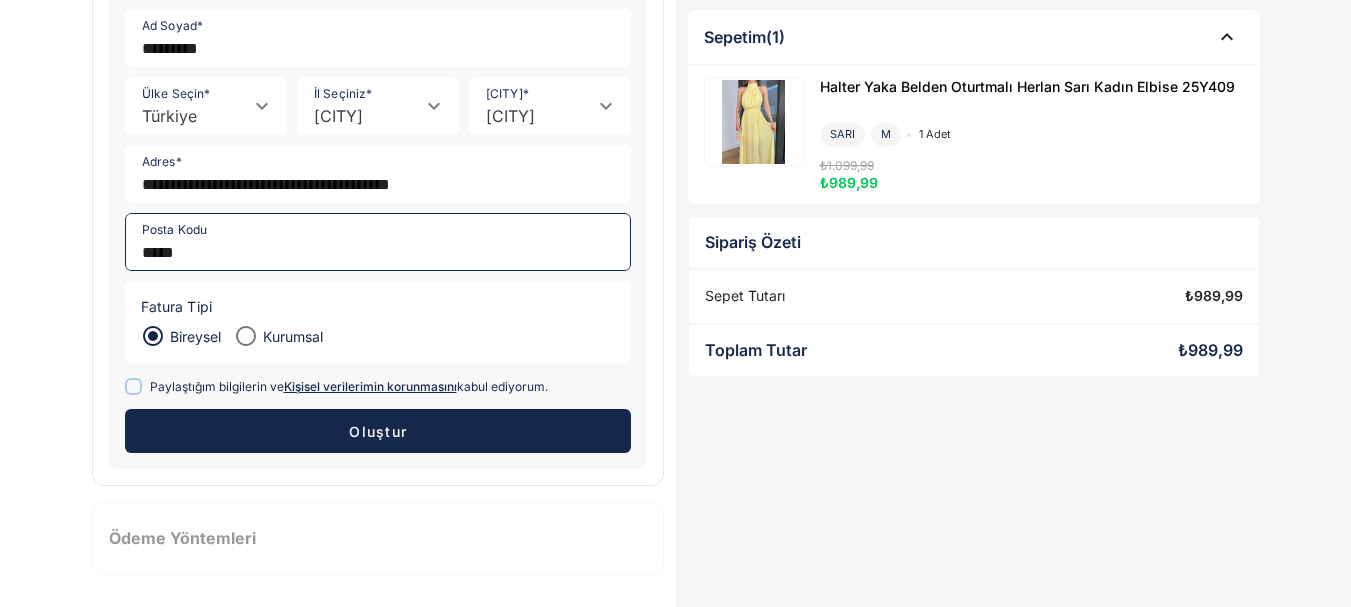 type on "*****" 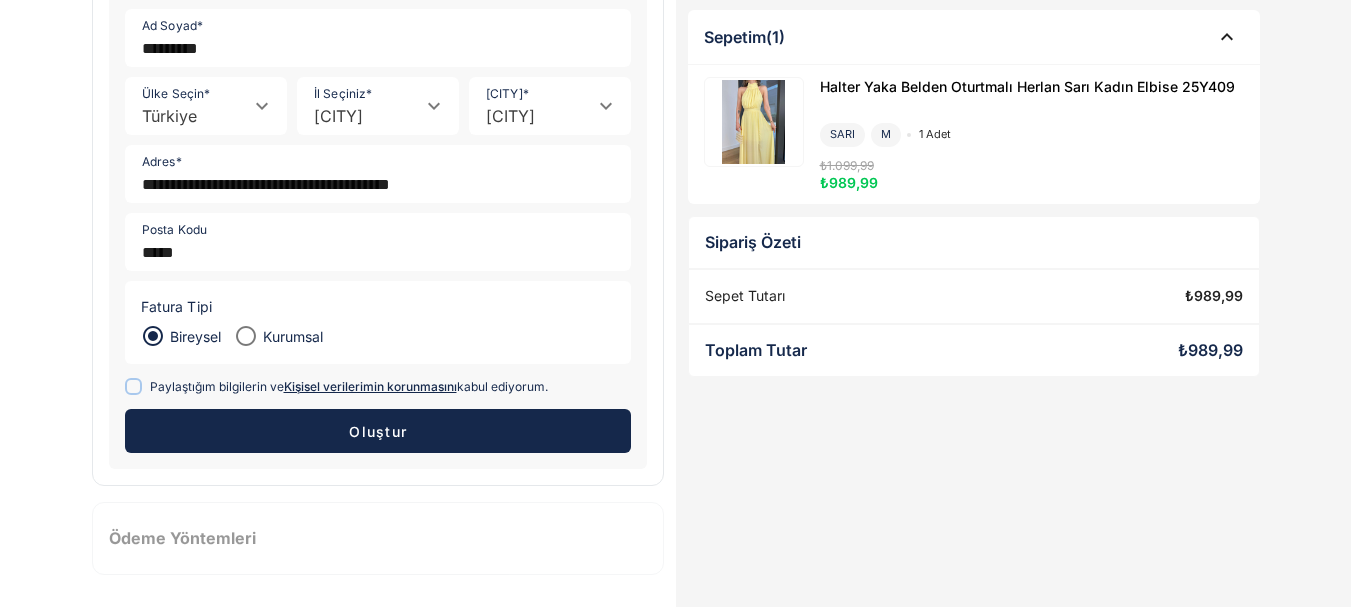 click on "Oluştur" at bounding box center (378, 431) 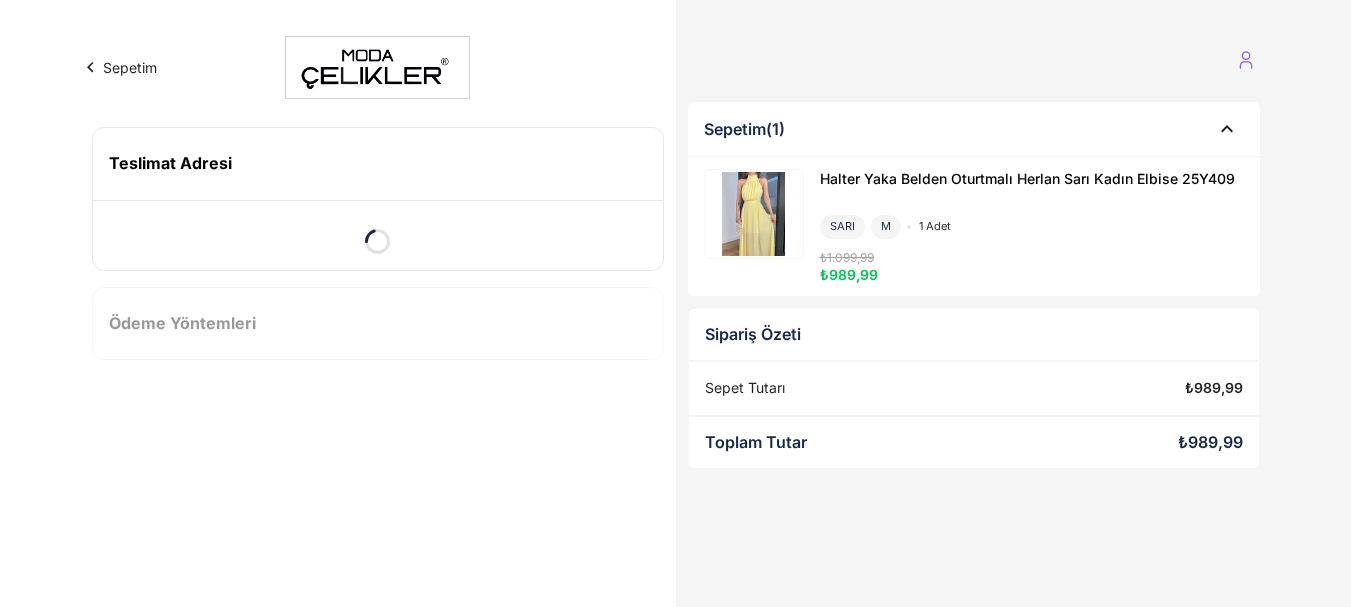 scroll, scrollTop: 0, scrollLeft: 0, axis: both 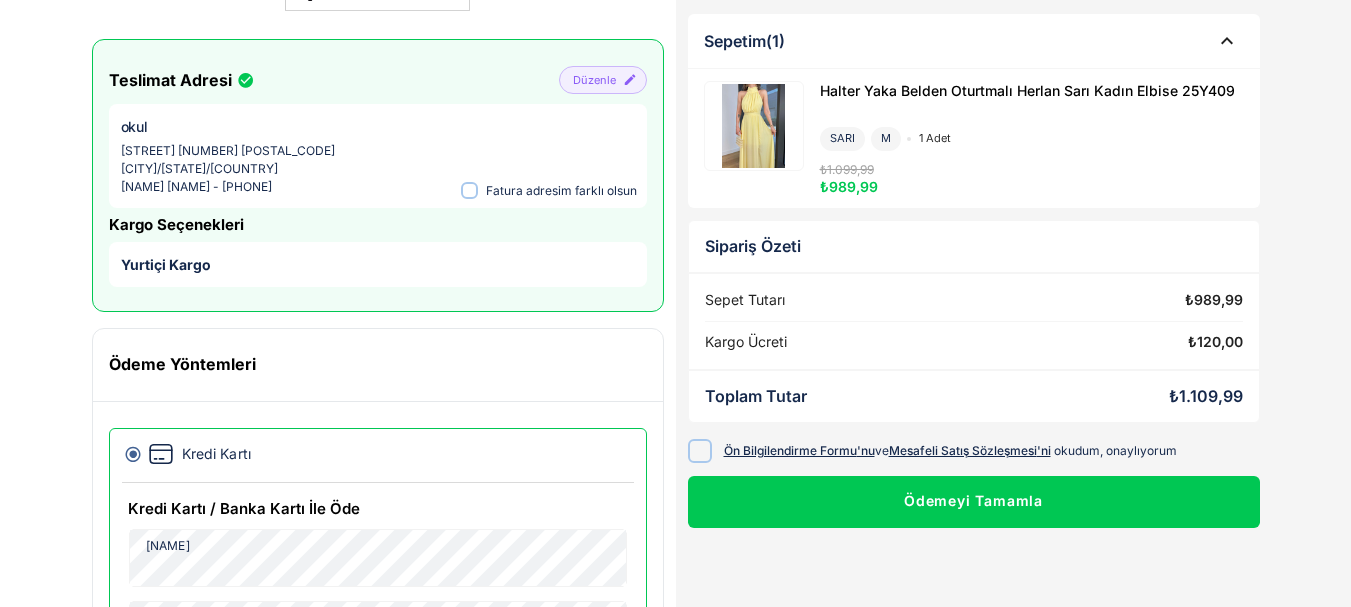 click at bounding box center (699, 451) 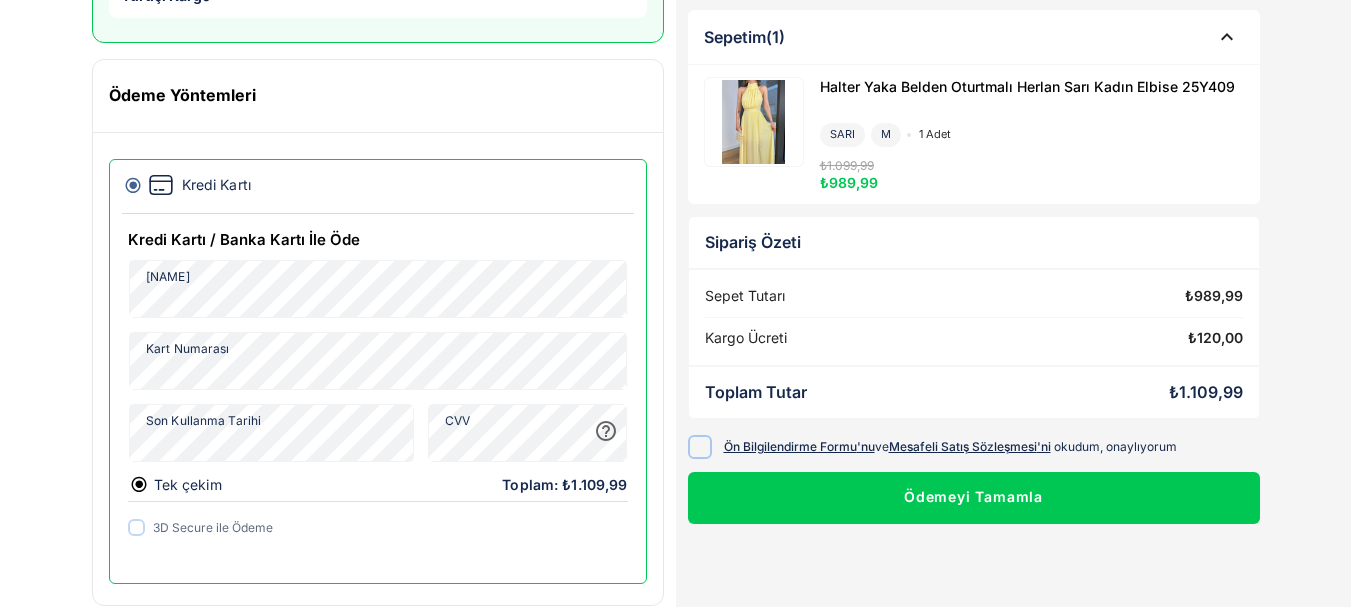scroll, scrollTop: 388, scrollLeft: 0, axis: vertical 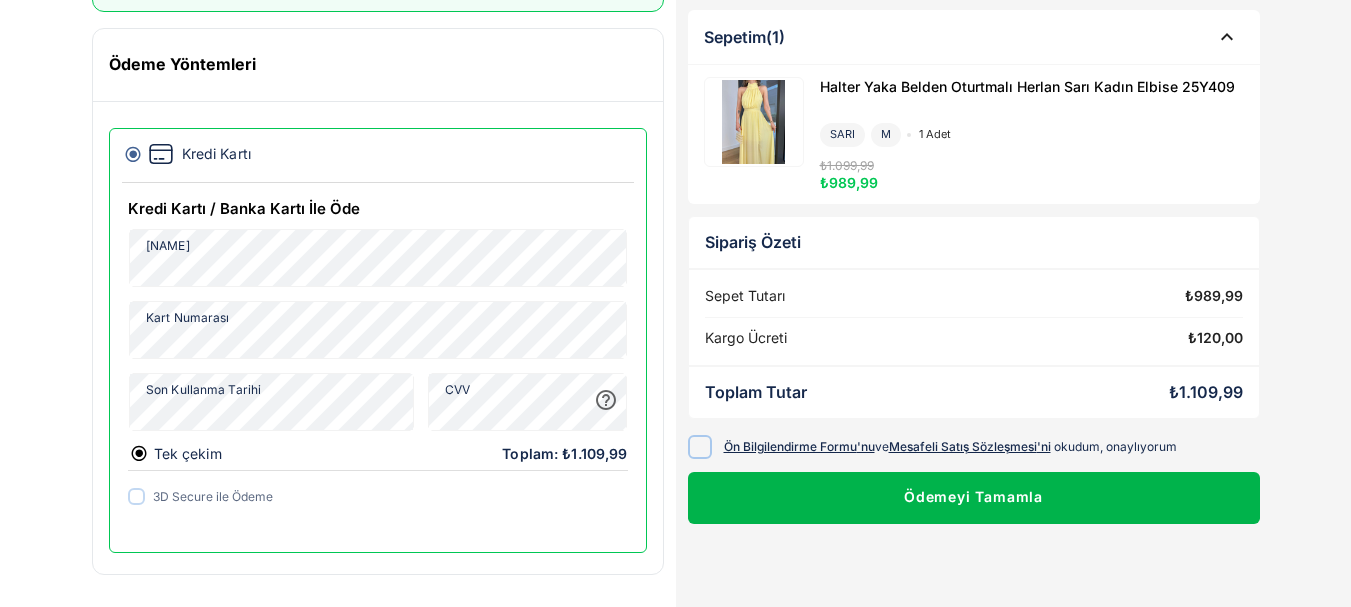 click on "Ödemeyi Tamamla" 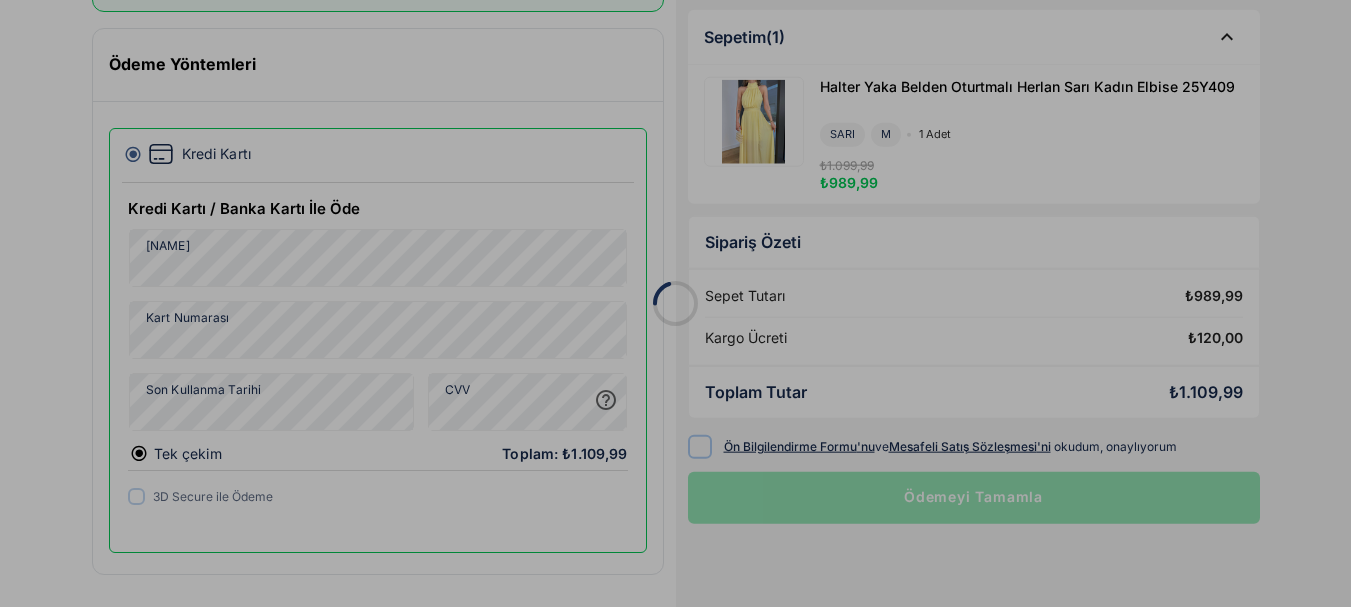 scroll, scrollTop: 388, scrollLeft: 0, axis: vertical 